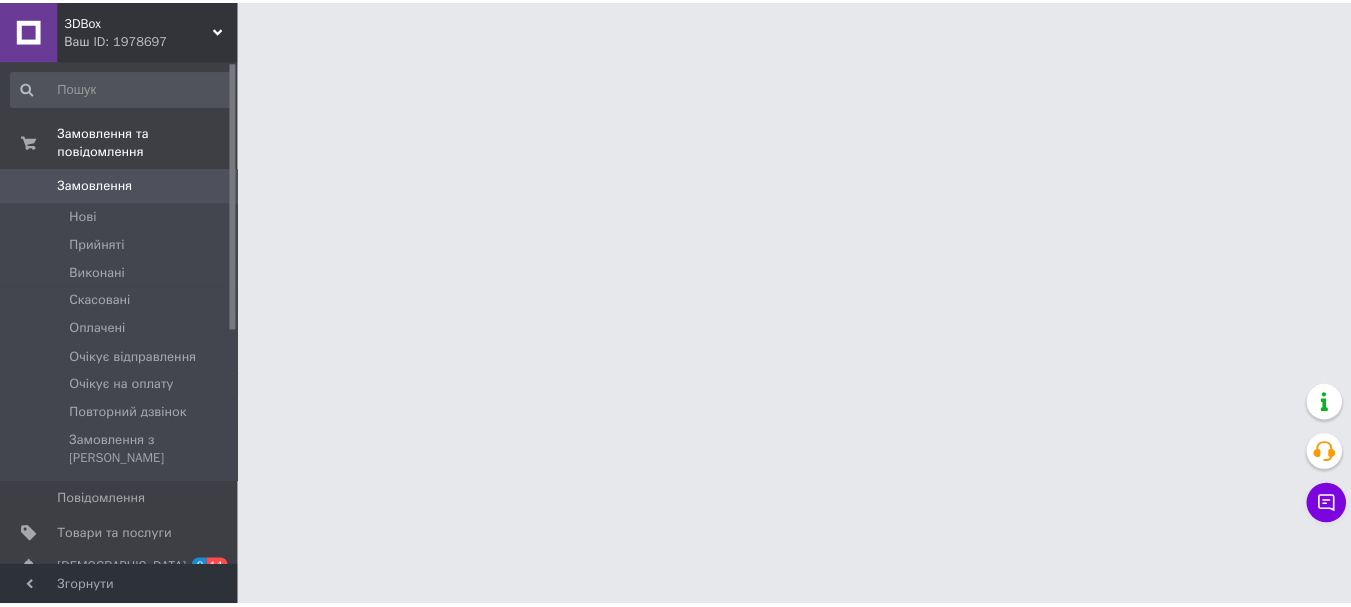 scroll, scrollTop: 0, scrollLeft: 0, axis: both 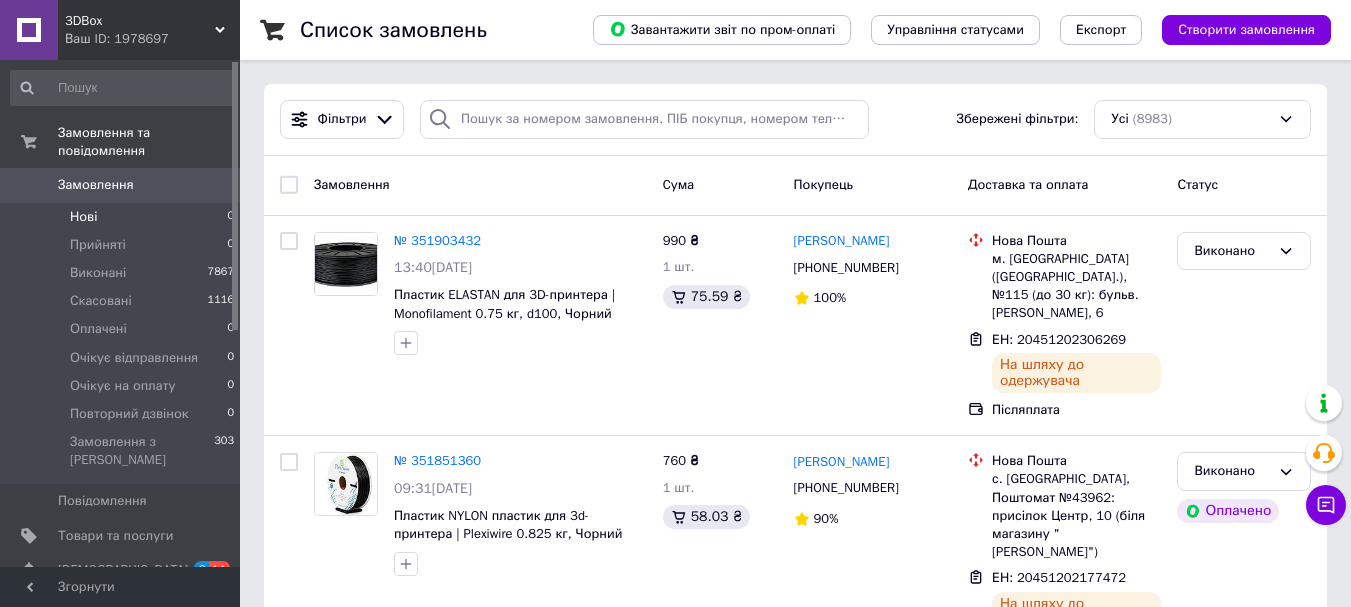 click on "Нові" at bounding box center [83, 217] 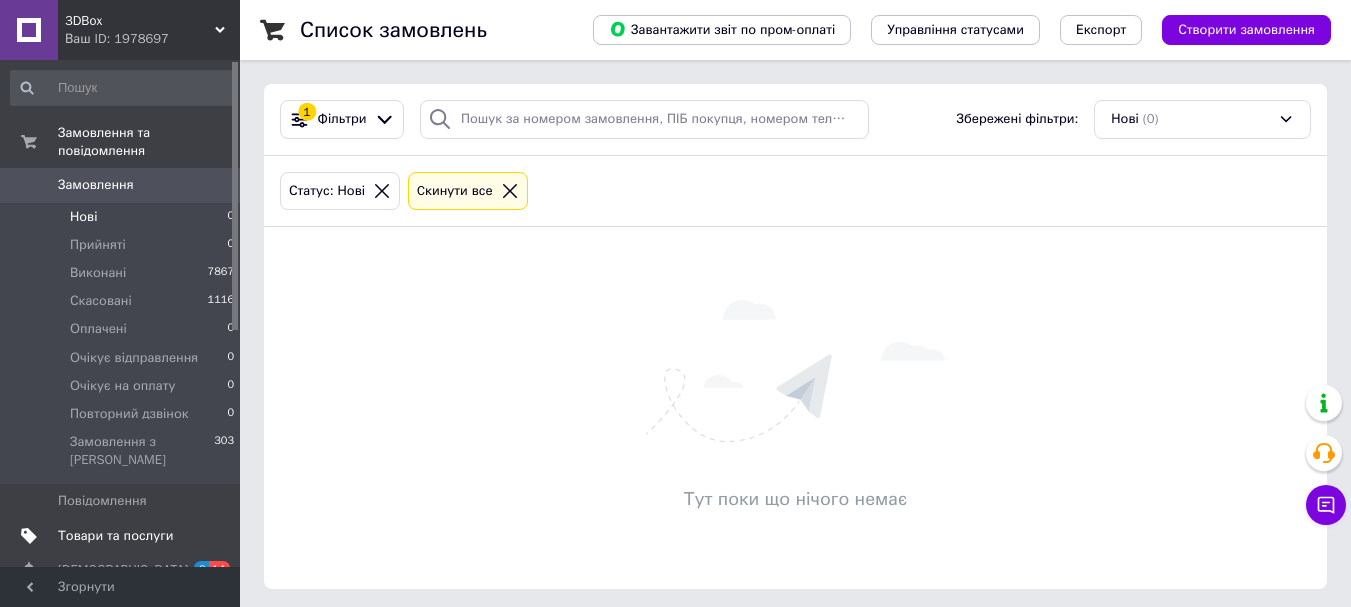 click on "Товари та послуги" at bounding box center [115, 536] 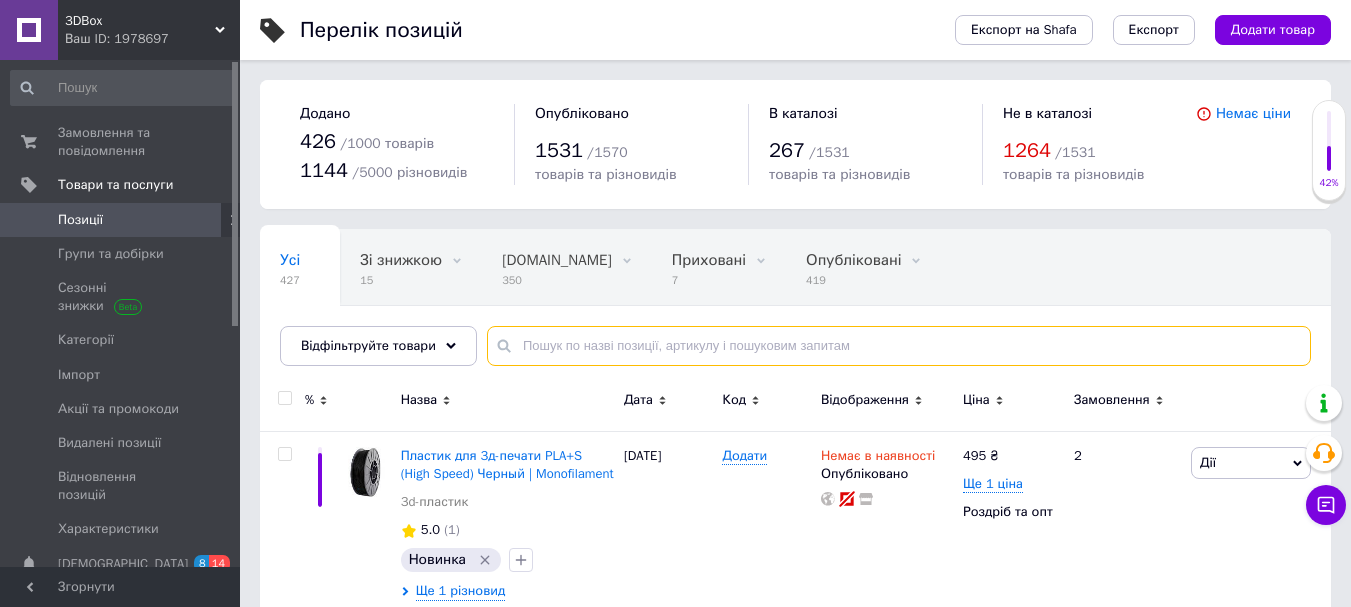 click at bounding box center [899, 346] 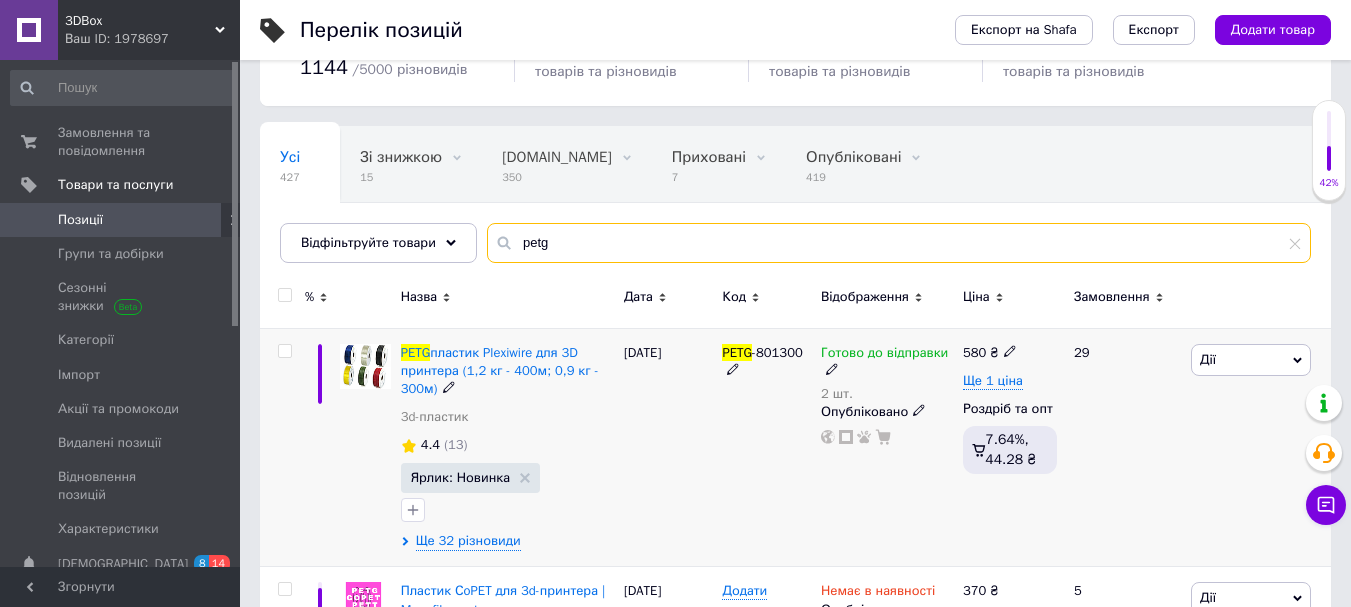 scroll, scrollTop: 200, scrollLeft: 0, axis: vertical 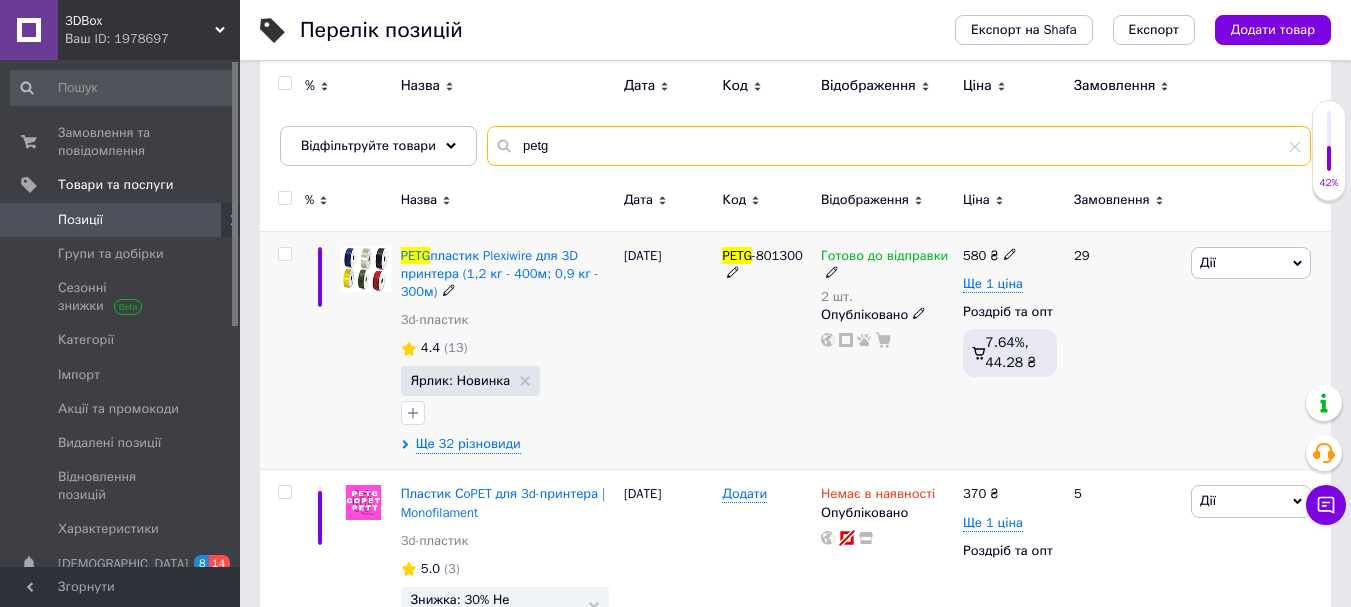 type on "petg" 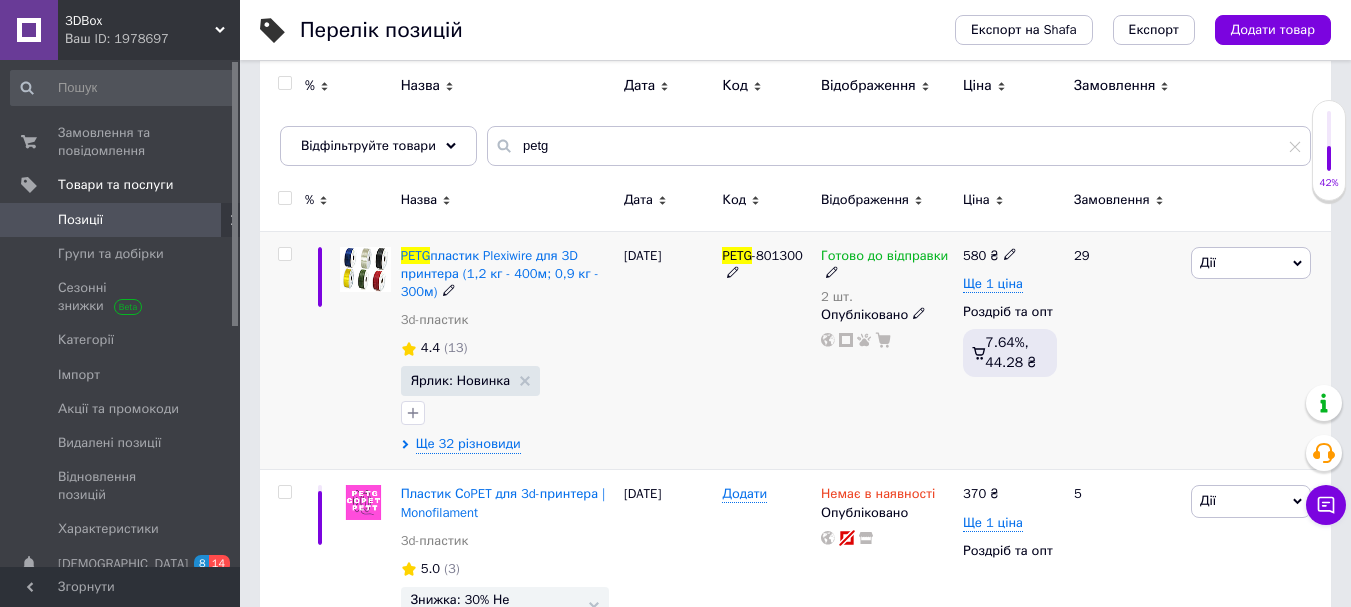click on "Ще 32 різновиди" at bounding box center [507, 444] 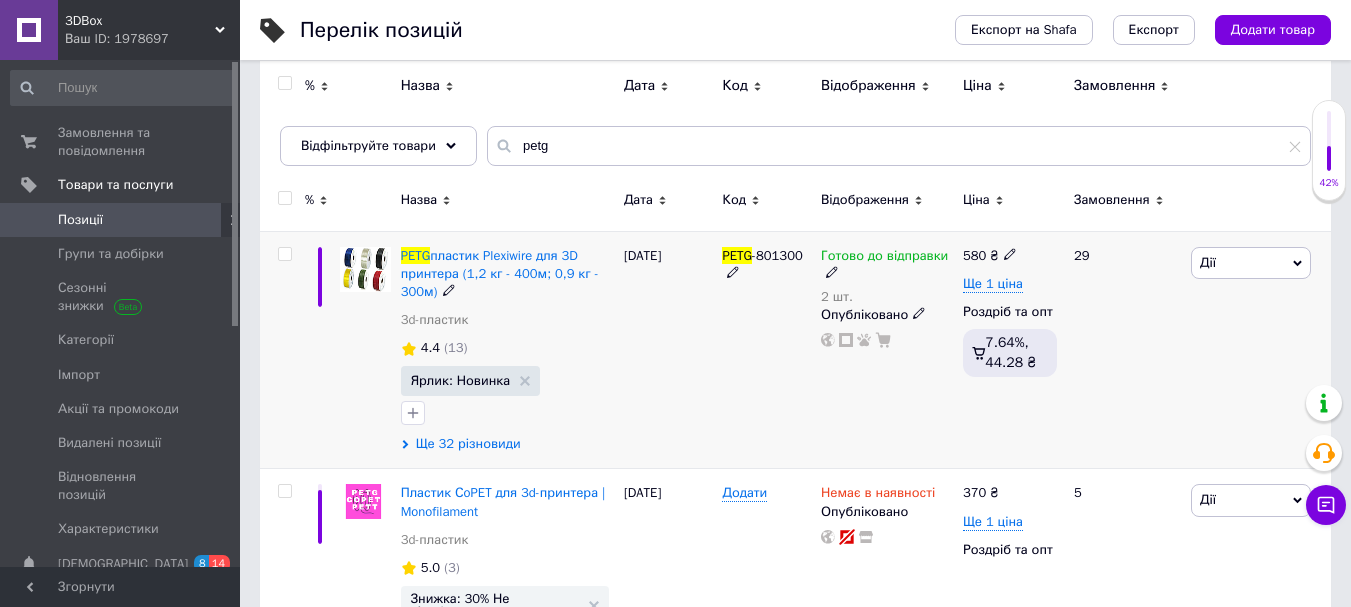 click 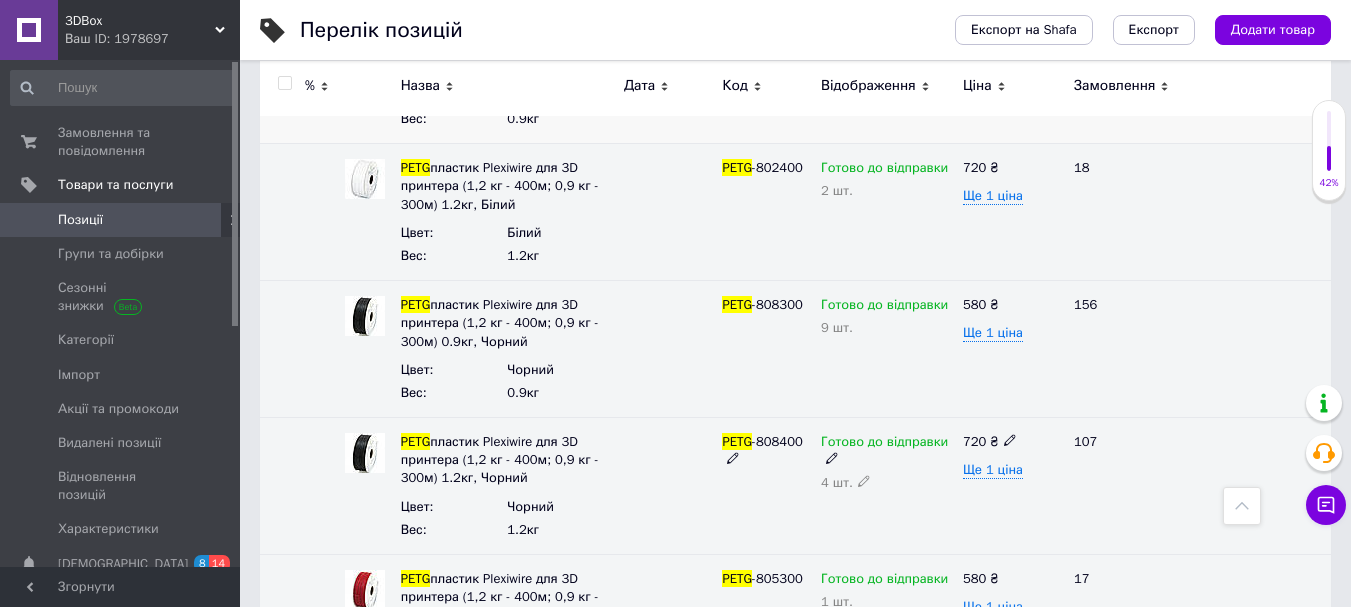 scroll, scrollTop: 900, scrollLeft: 0, axis: vertical 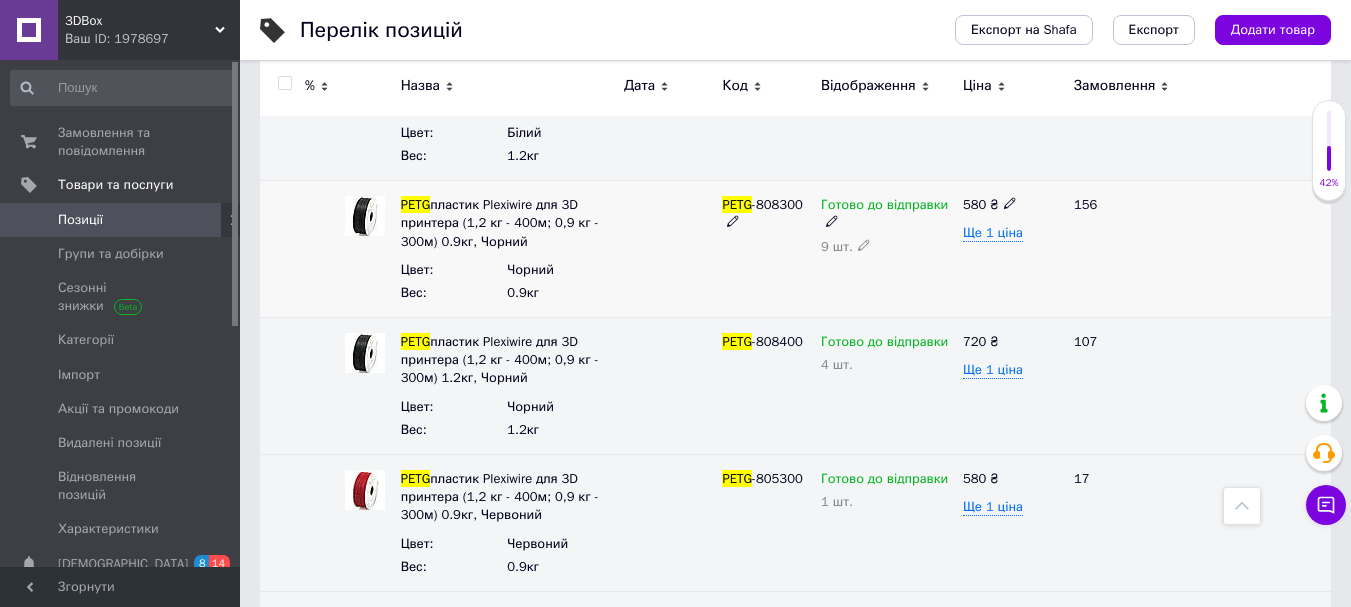 click 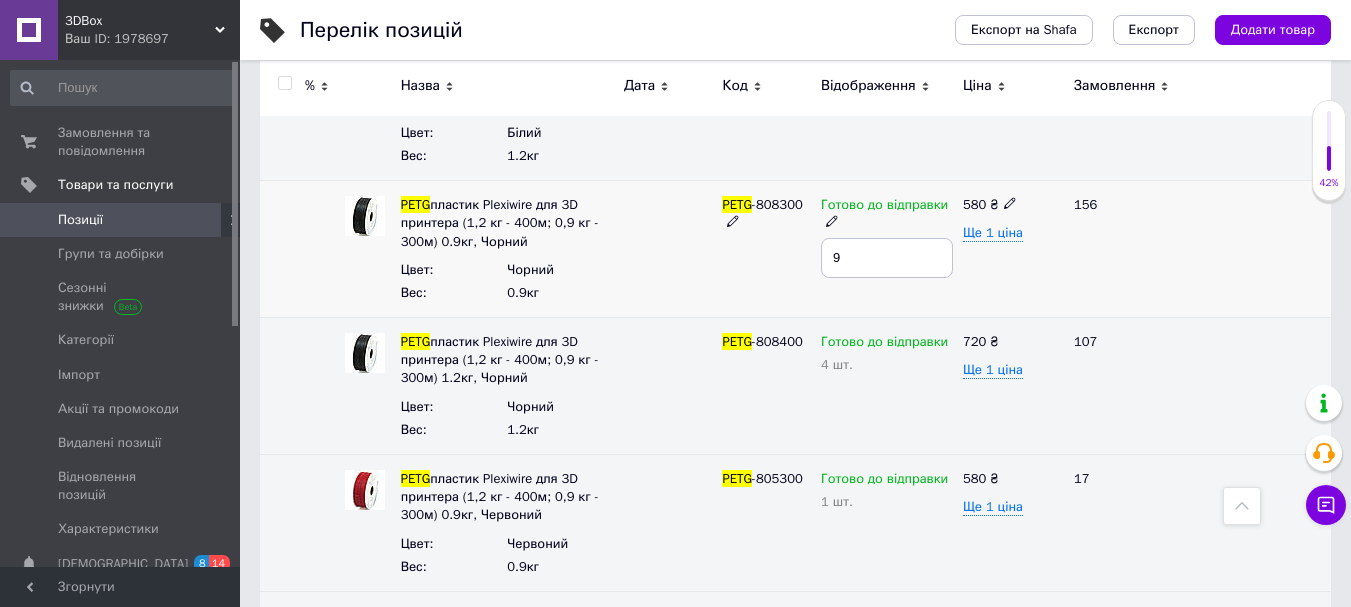 drag, startPoint x: 850, startPoint y: 268, endPoint x: 777, endPoint y: 256, distance: 73.97973 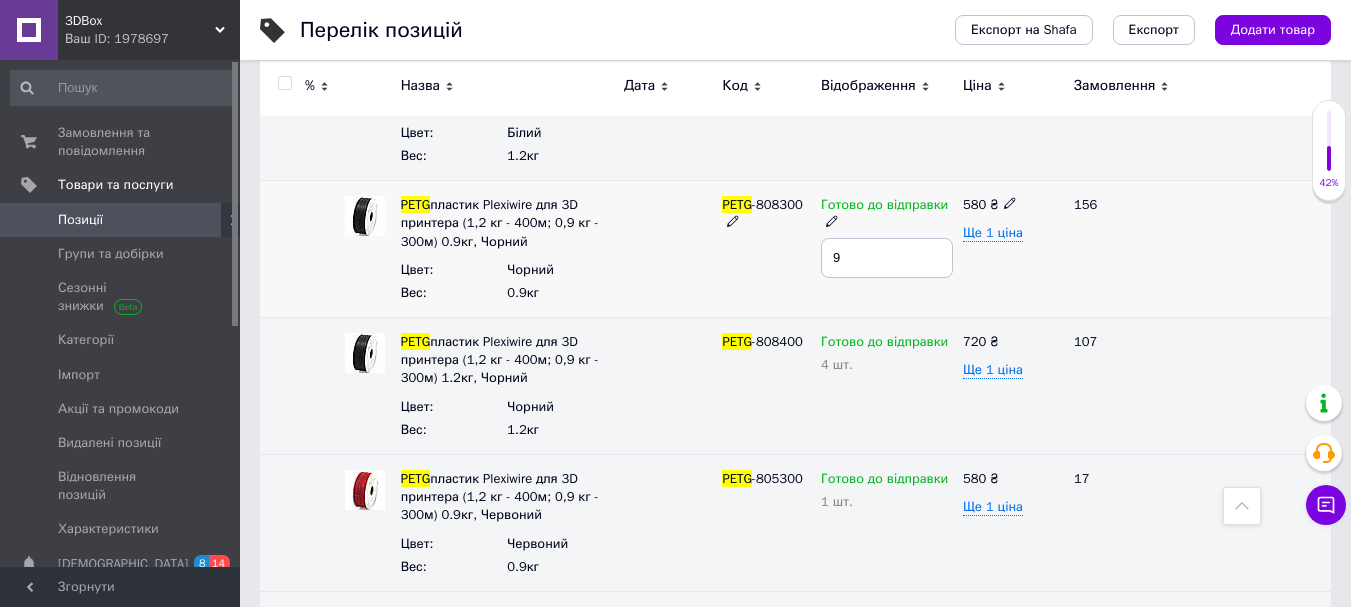 type on "7" 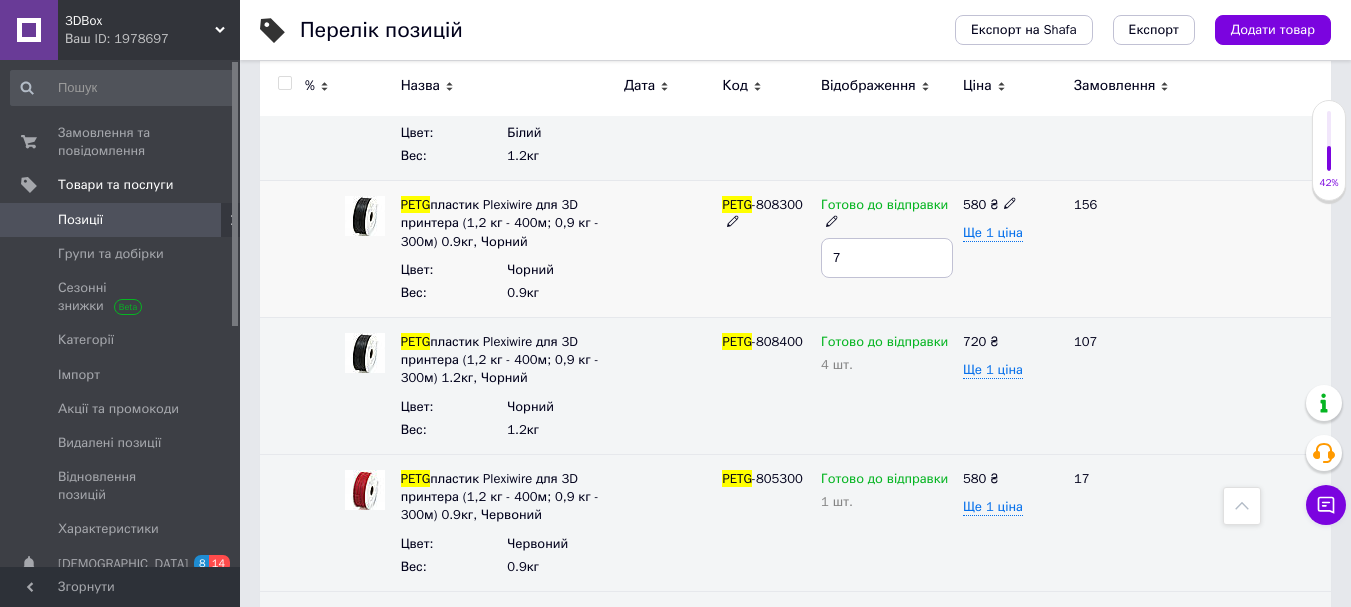 click at bounding box center (1258, 249) 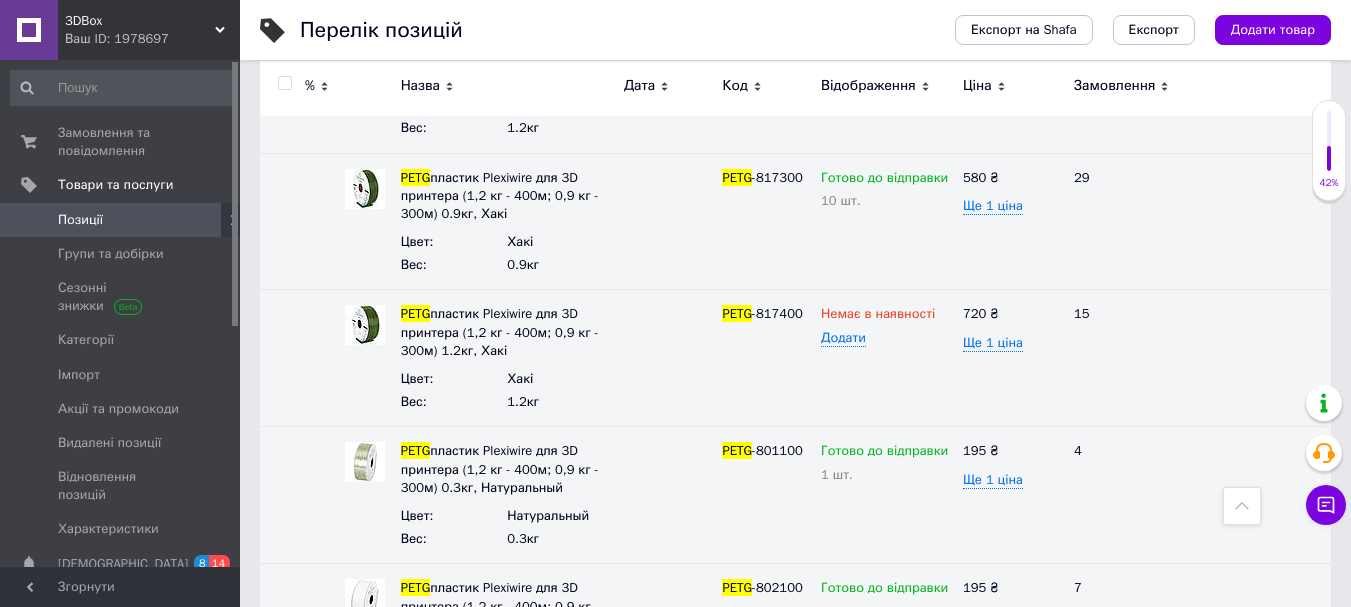 scroll, scrollTop: 2300, scrollLeft: 0, axis: vertical 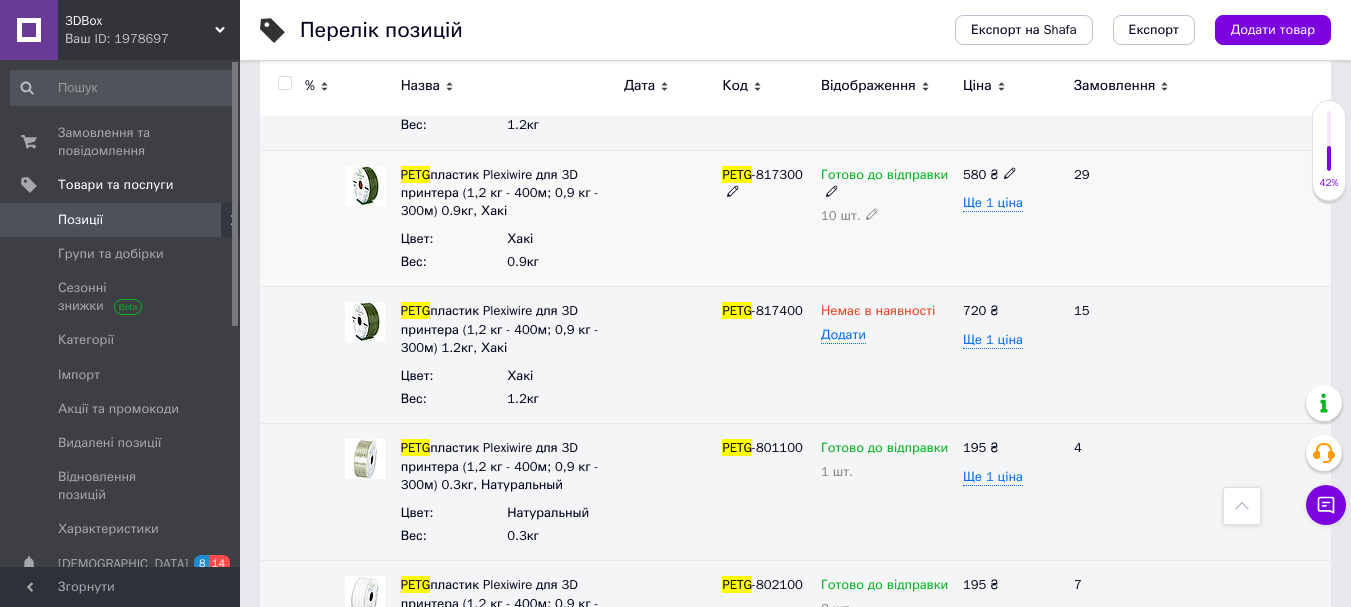click 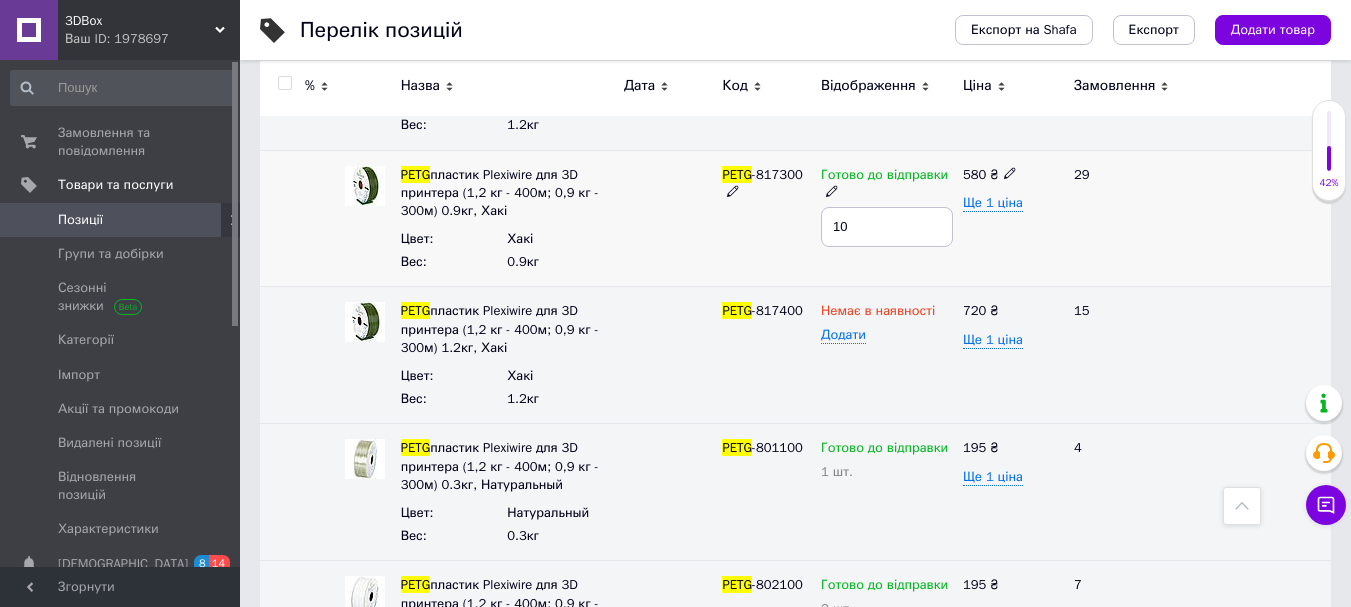 drag, startPoint x: 864, startPoint y: 220, endPoint x: 775, endPoint y: 217, distance: 89.050545 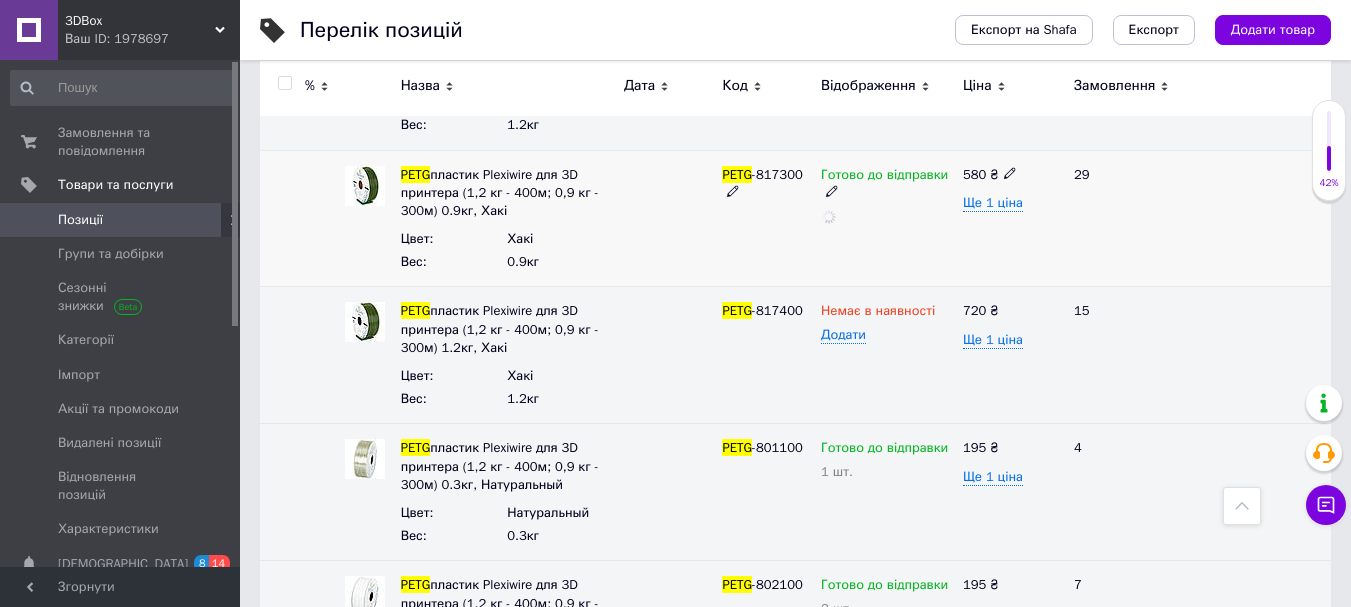 click on "29" at bounding box center [1124, 218] 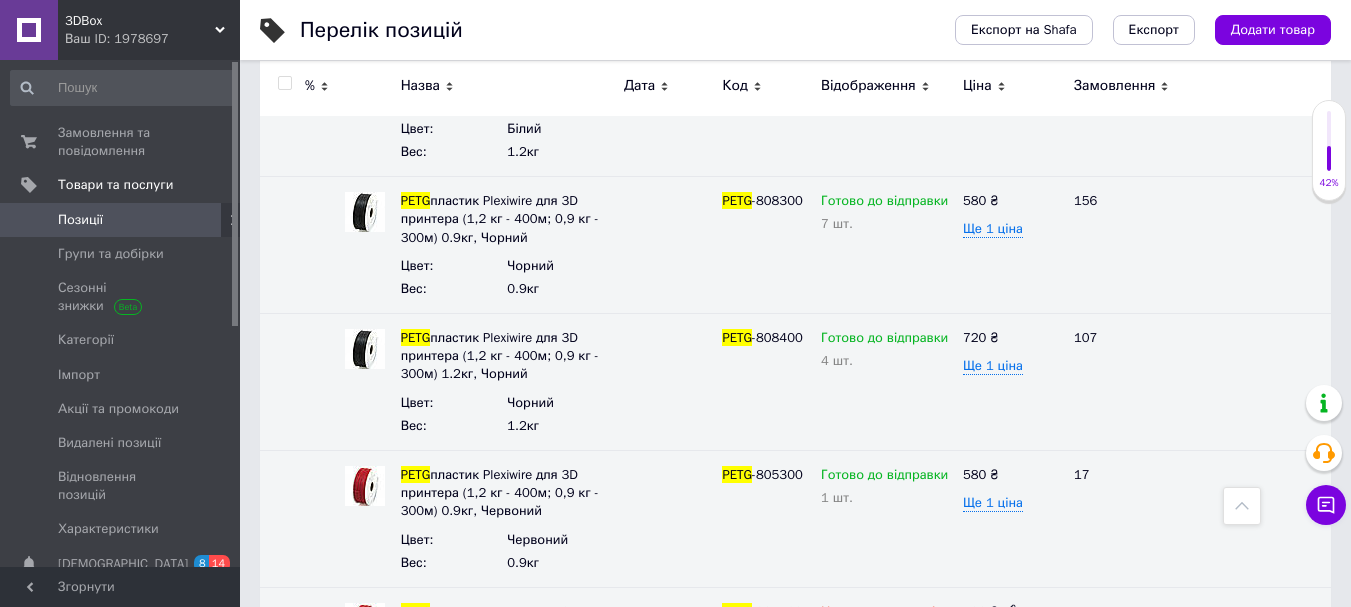 scroll, scrollTop: 900, scrollLeft: 0, axis: vertical 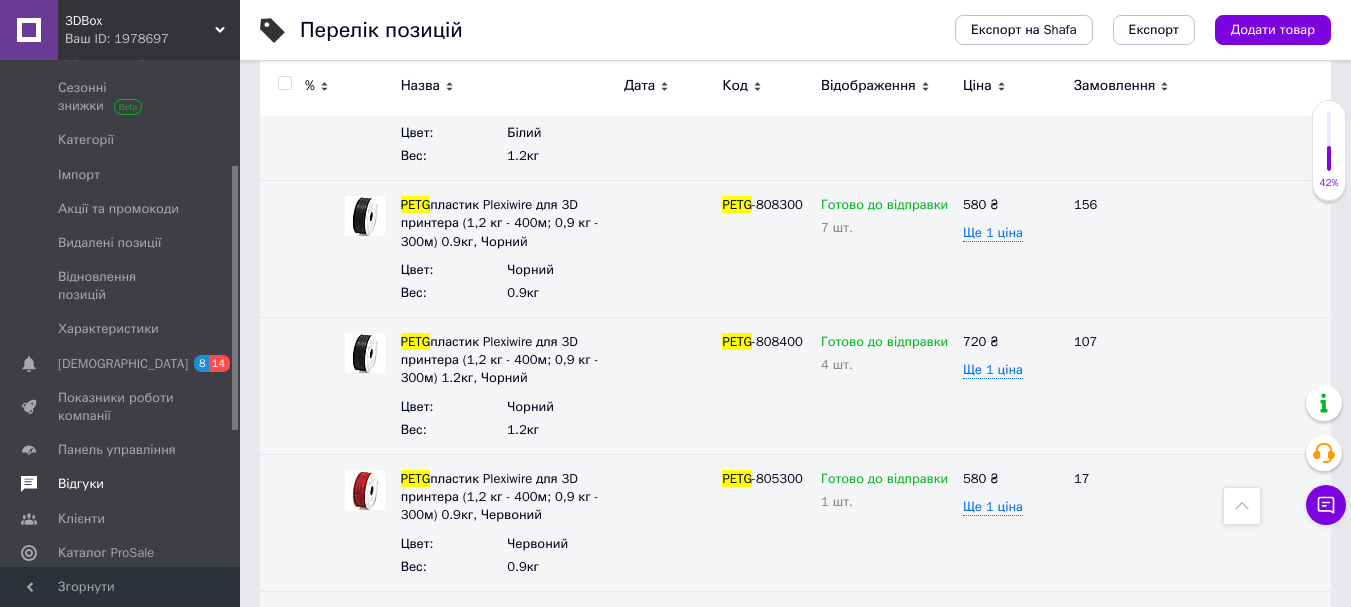 click on "Відгуки" at bounding box center [81, 484] 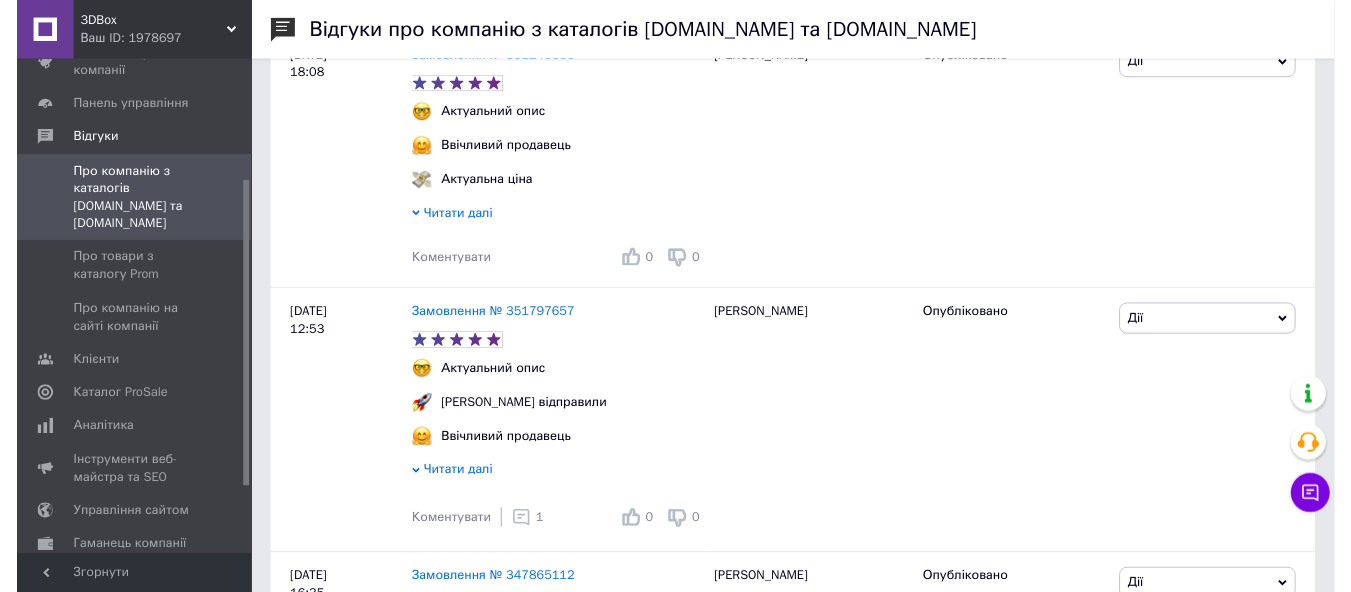 scroll, scrollTop: 500, scrollLeft: 0, axis: vertical 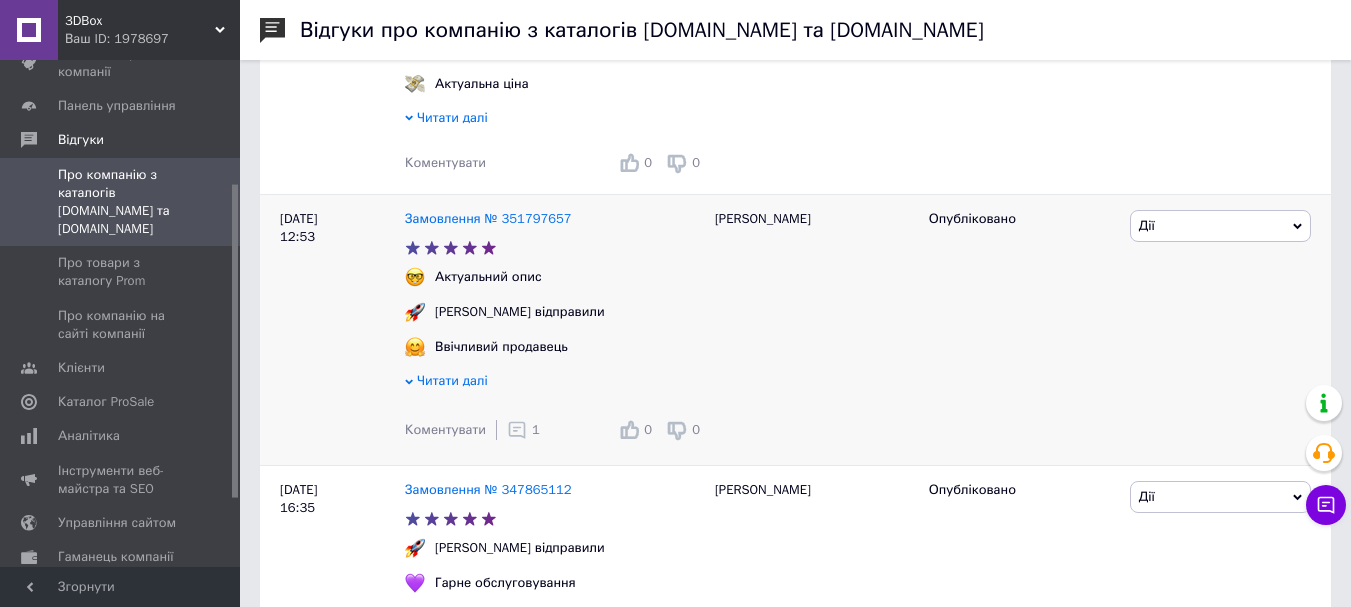 click 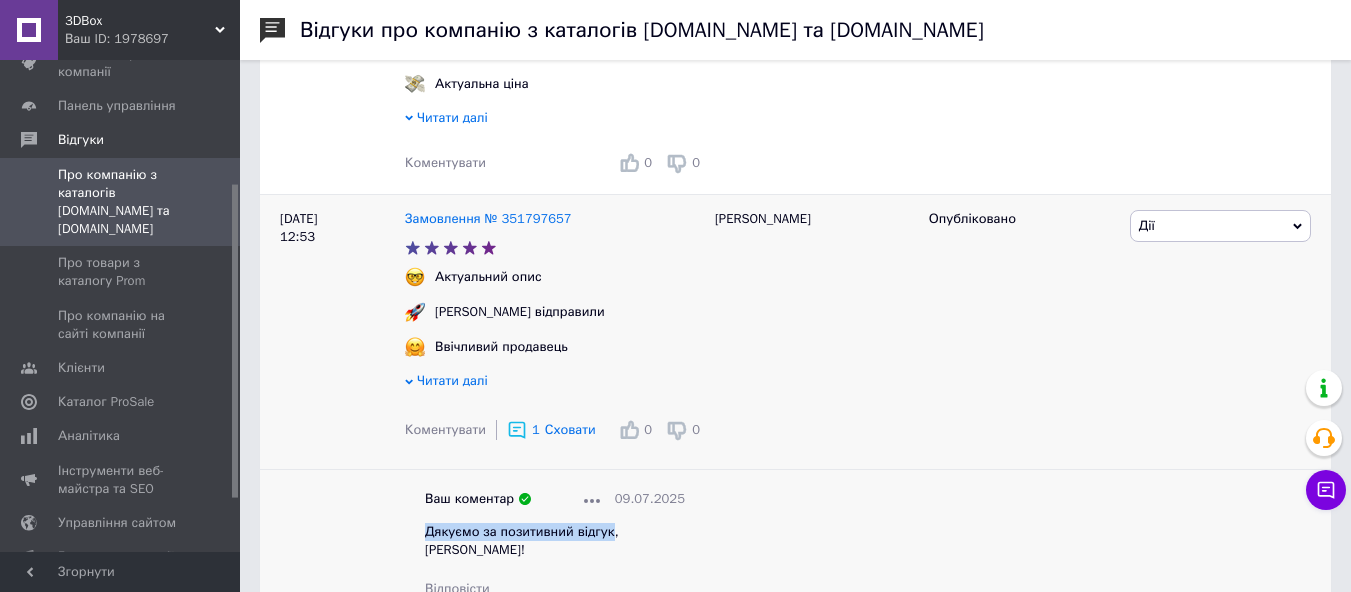 drag, startPoint x: 427, startPoint y: 538, endPoint x: 605, endPoint y: 539, distance: 178.0028 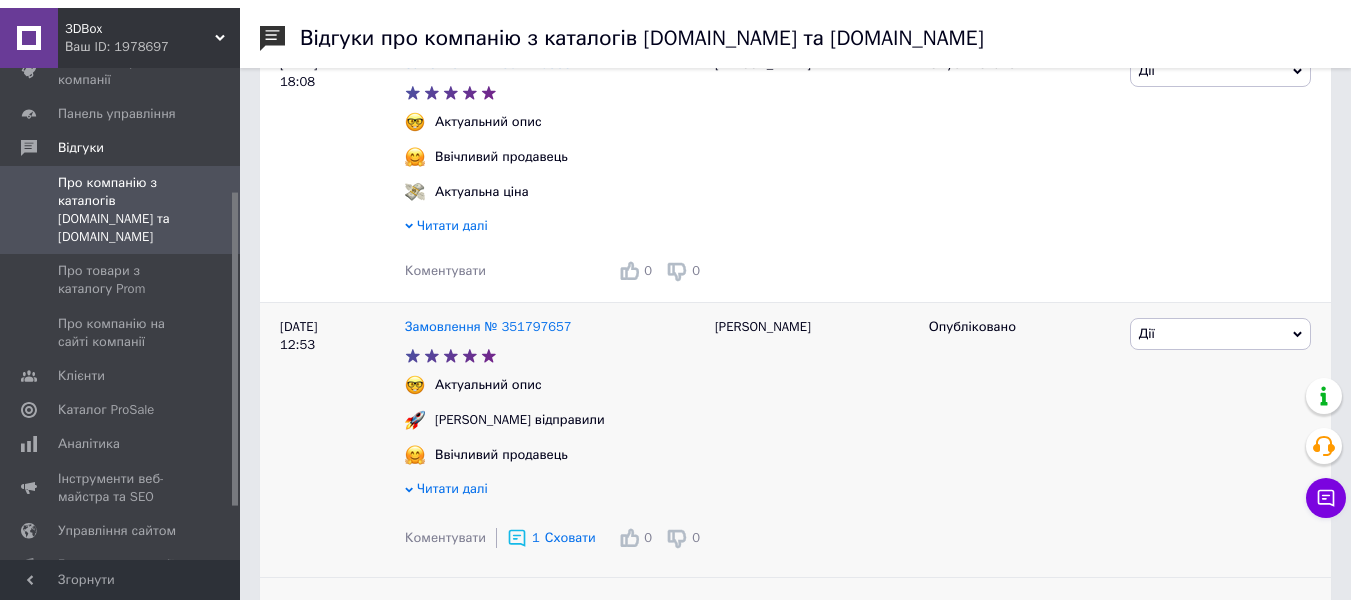 scroll, scrollTop: 600, scrollLeft: 0, axis: vertical 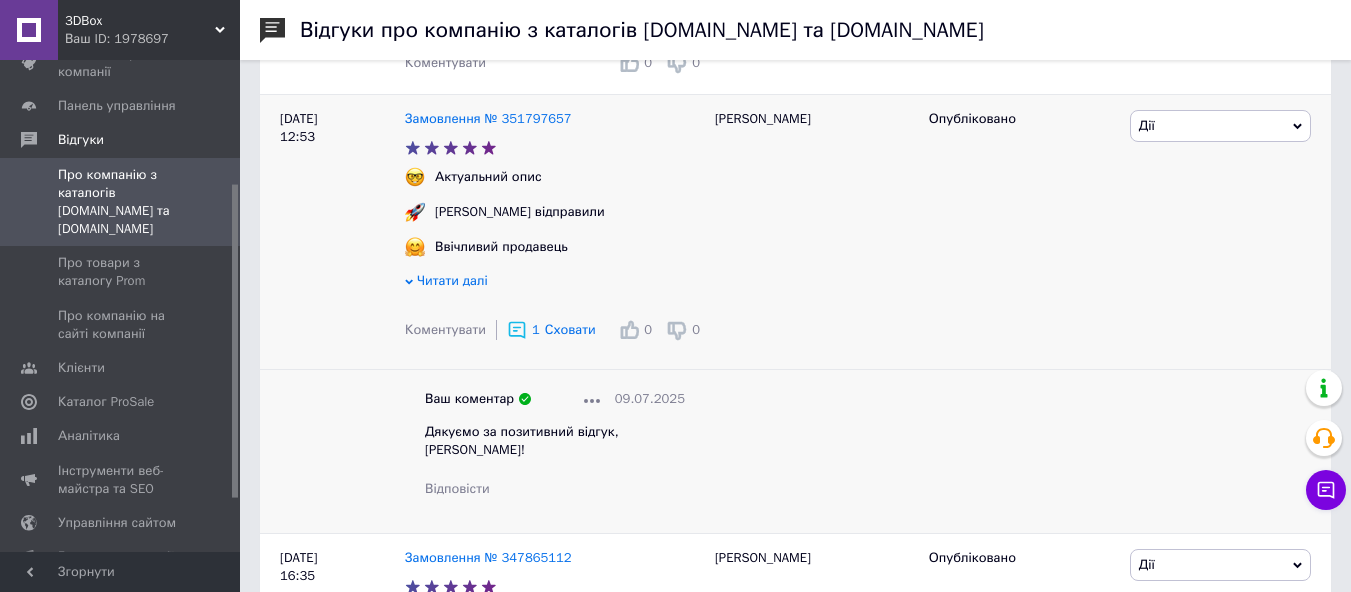 click on "Сховати" at bounding box center (570, 329) 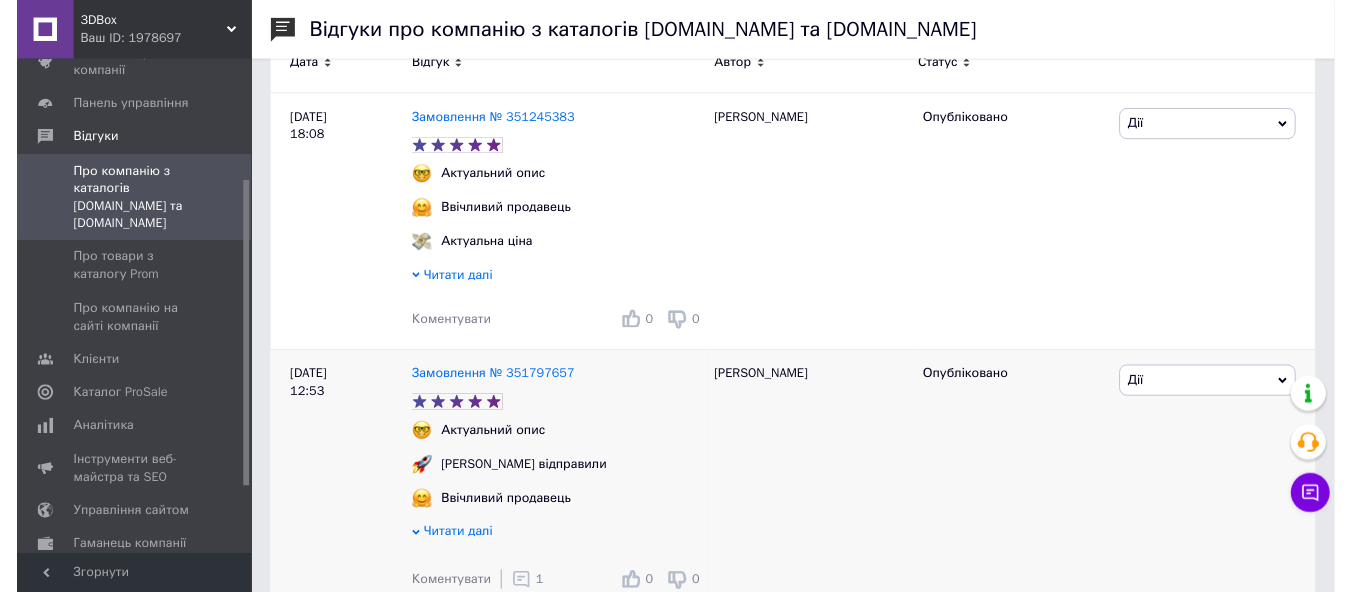 scroll, scrollTop: 300, scrollLeft: 0, axis: vertical 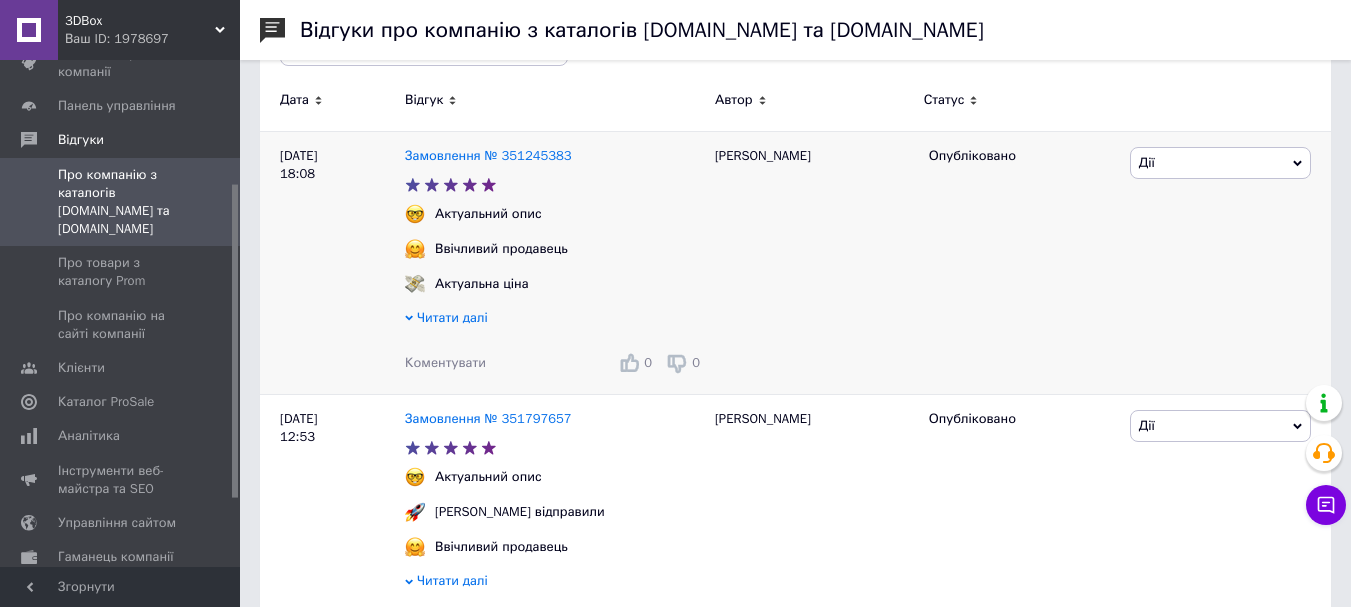 click on "Коментувати" at bounding box center (445, 362) 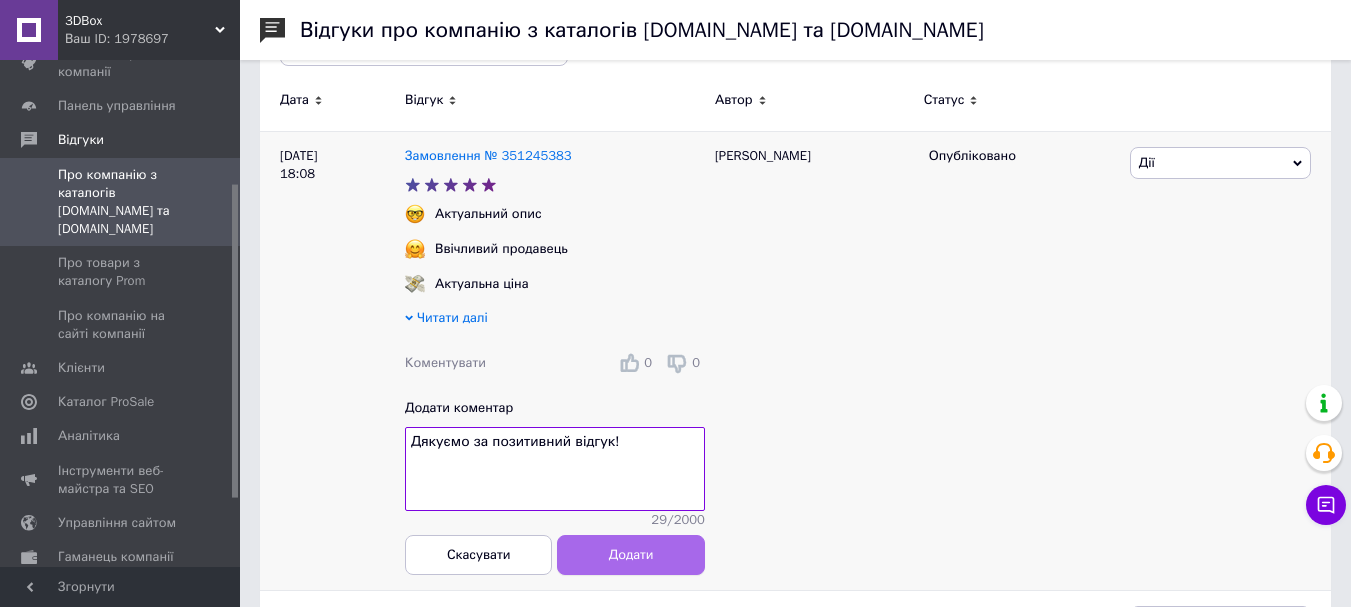 type on "Дякуємо за позитивний відгук!" 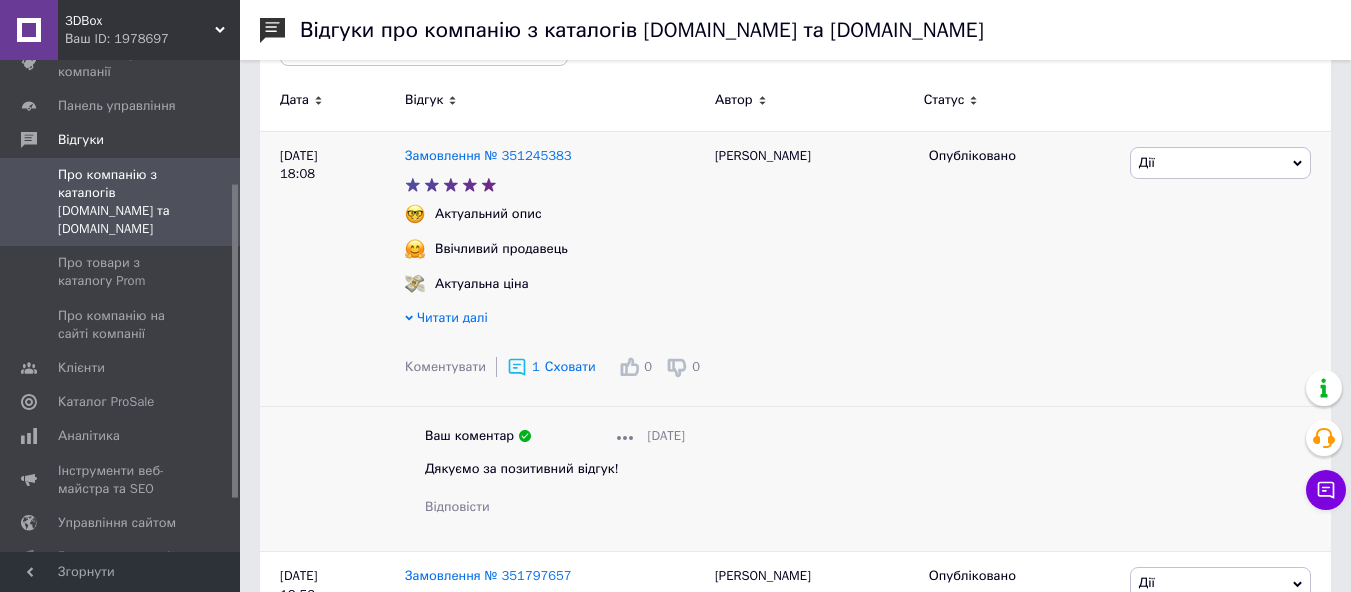scroll, scrollTop: 0, scrollLeft: 0, axis: both 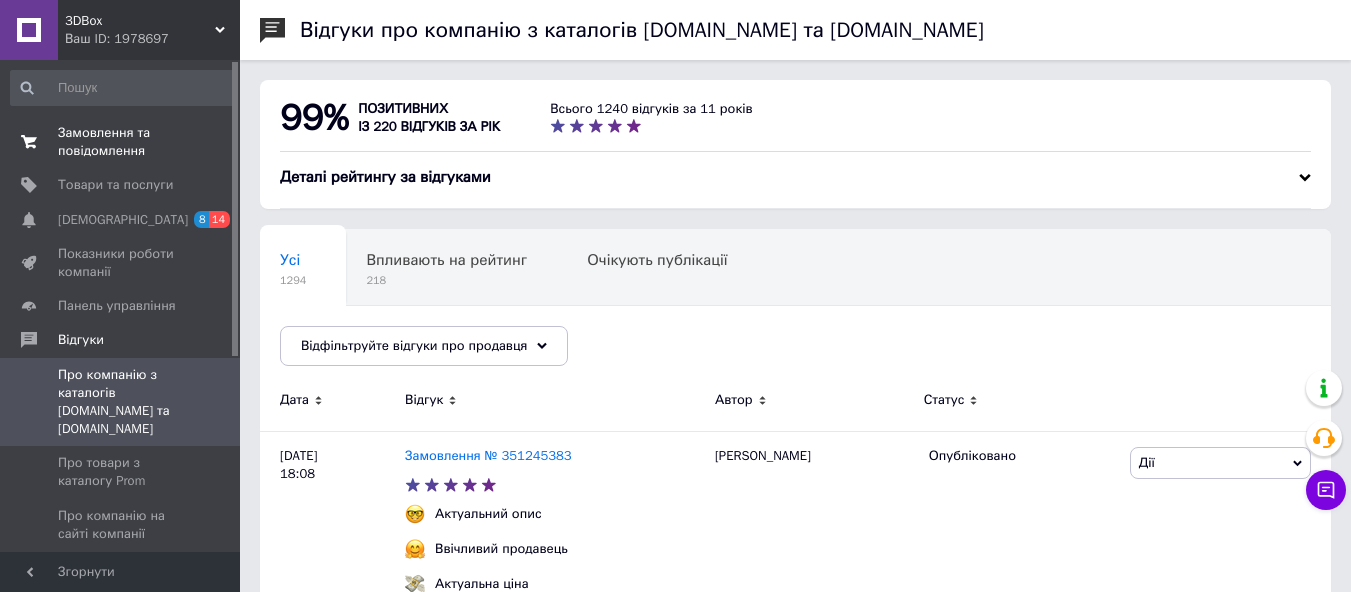 click on "Замовлення та повідомлення" at bounding box center (121, 142) 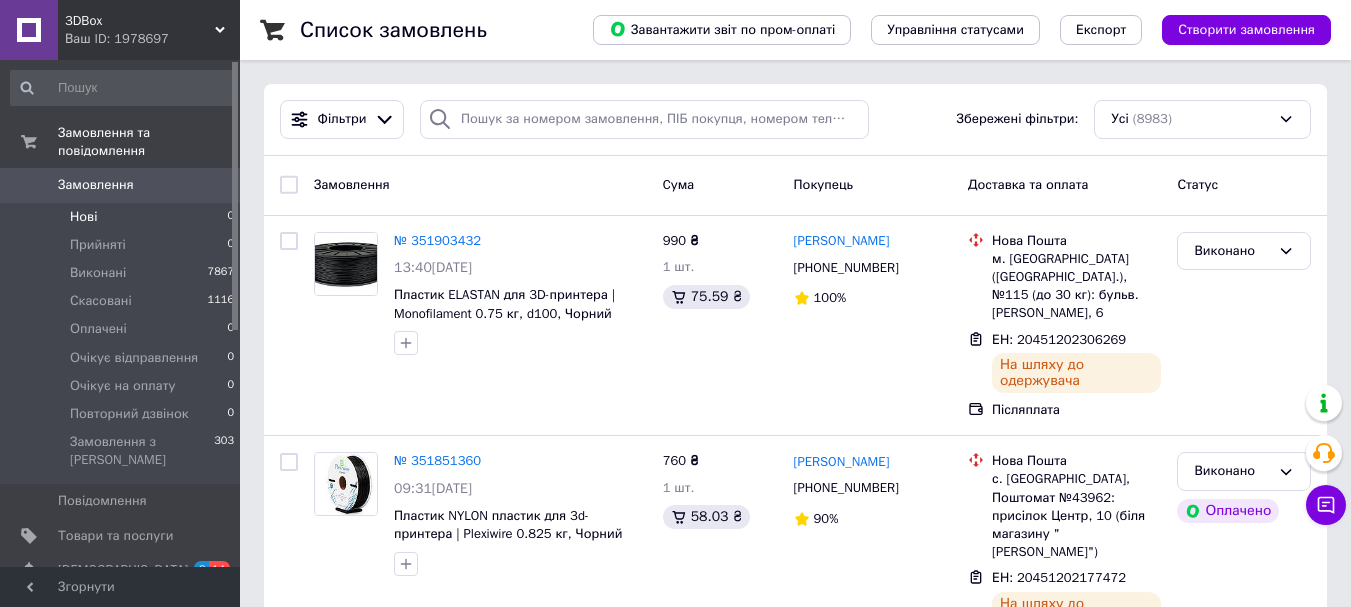click on "Нові" at bounding box center (83, 217) 